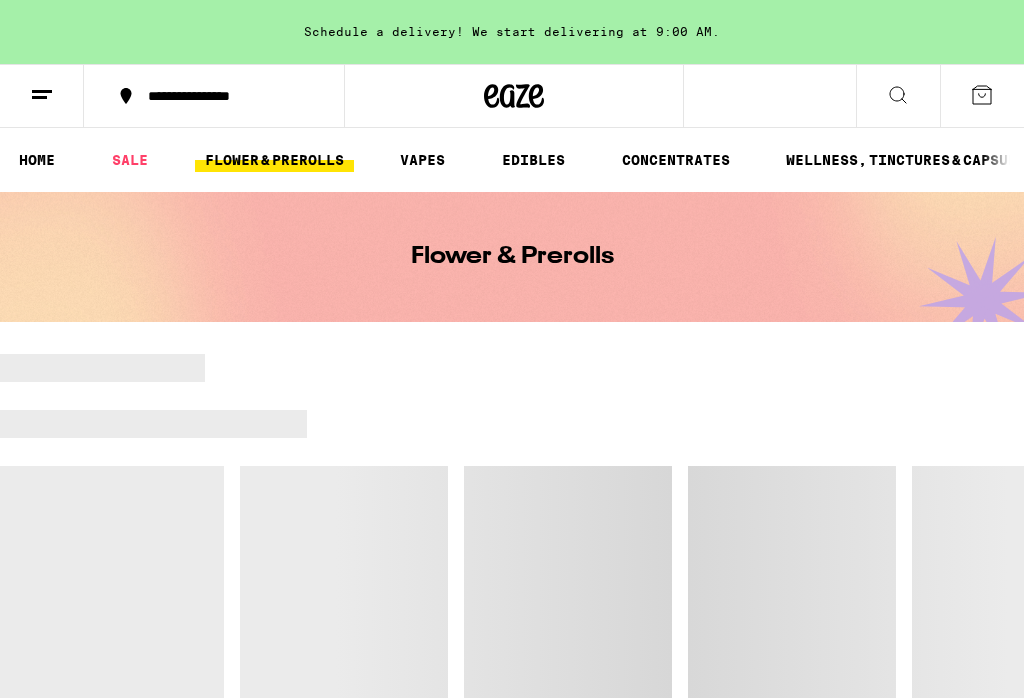 scroll, scrollTop: 0, scrollLeft: 0, axis: both 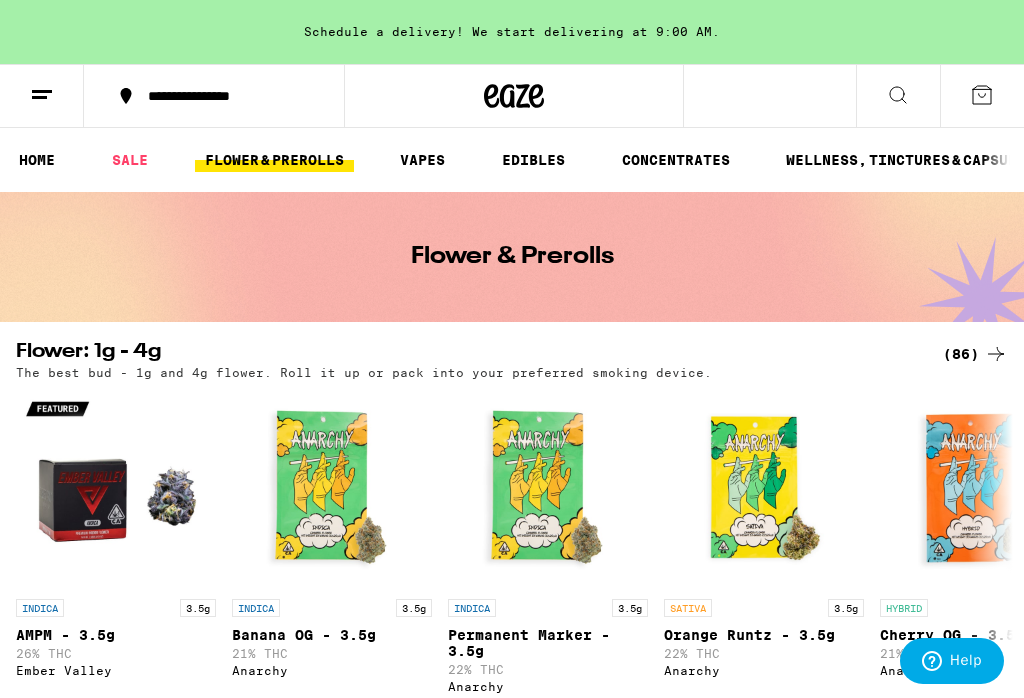 click on "(86)" at bounding box center (975, 354) 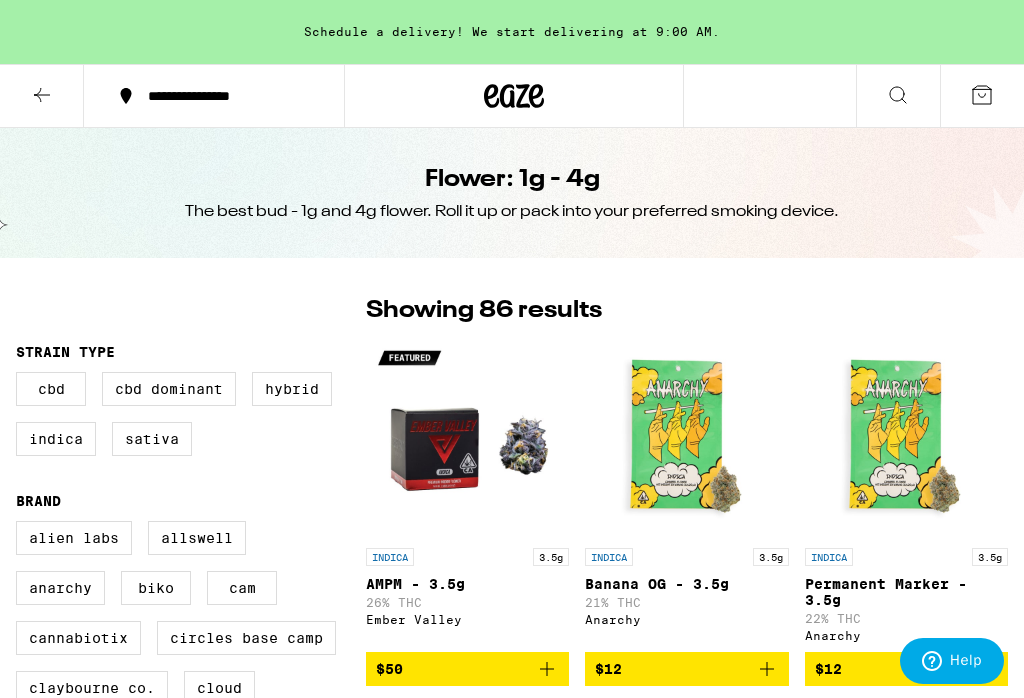 click on "Indica" at bounding box center (56, 439) 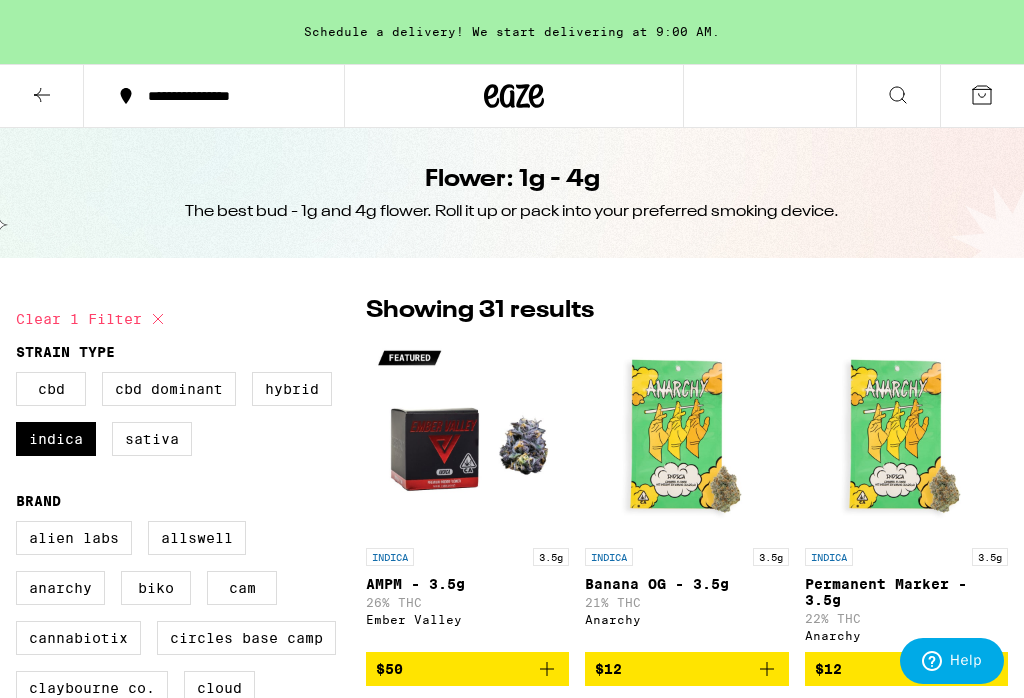 click on "Hybrid" at bounding box center (292, 389) 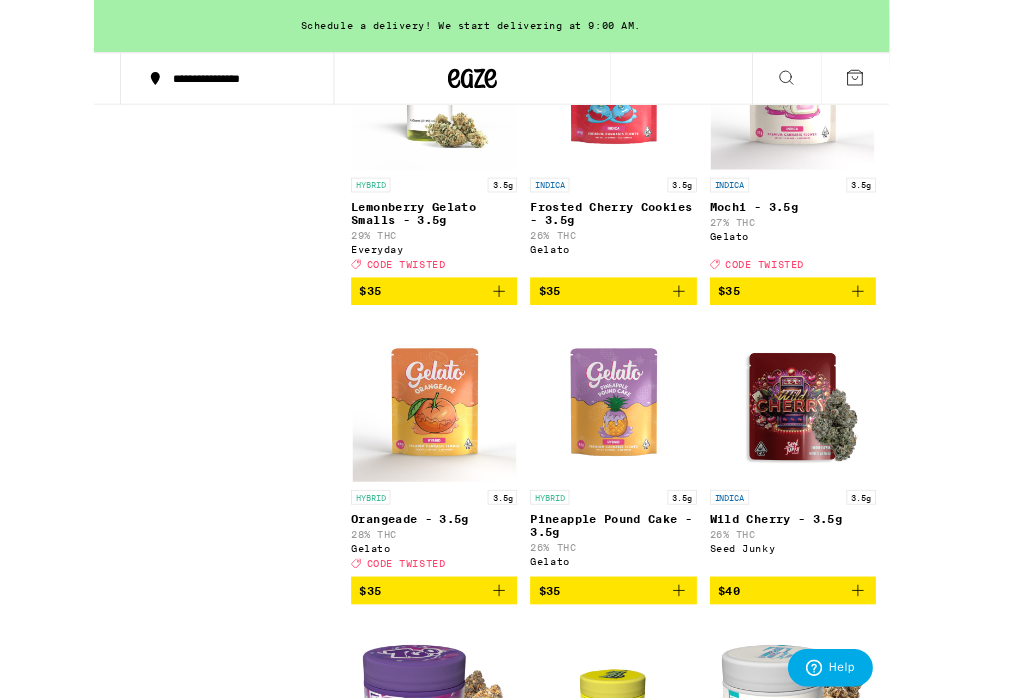 scroll, scrollTop: 3353, scrollLeft: 0, axis: vertical 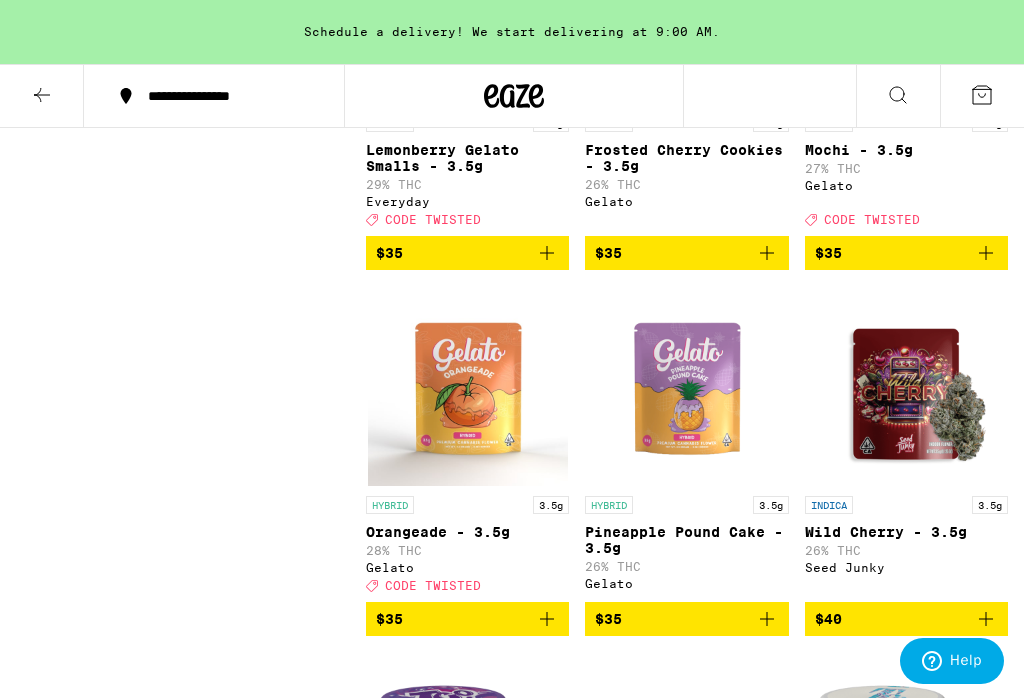 click at bounding box center (42, 96) 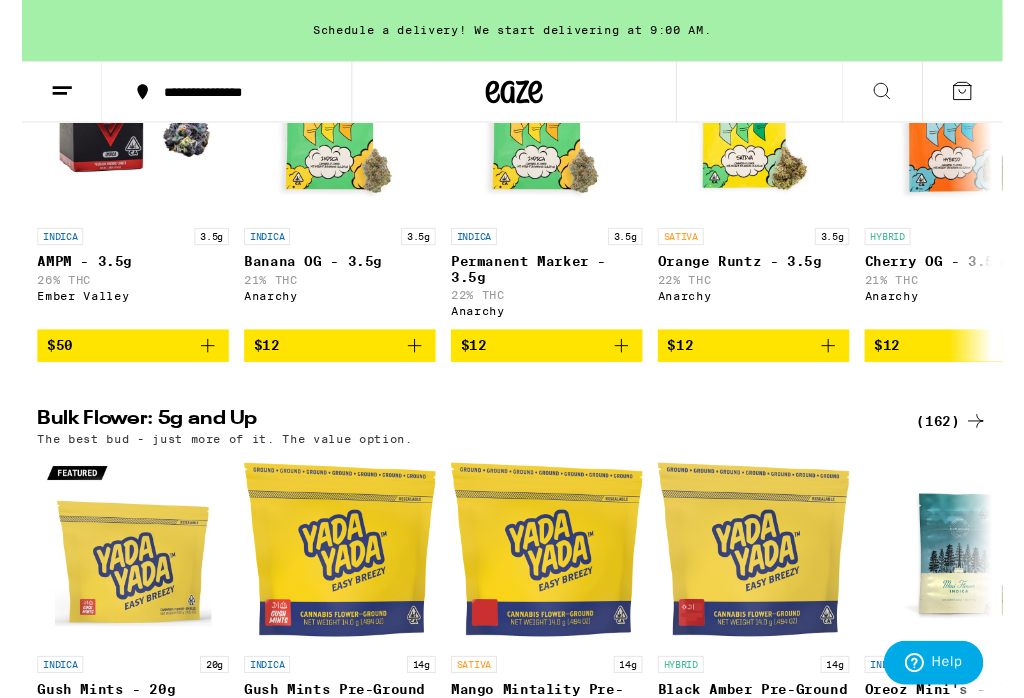 scroll, scrollTop: 359, scrollLeft: 0, axis: vertical 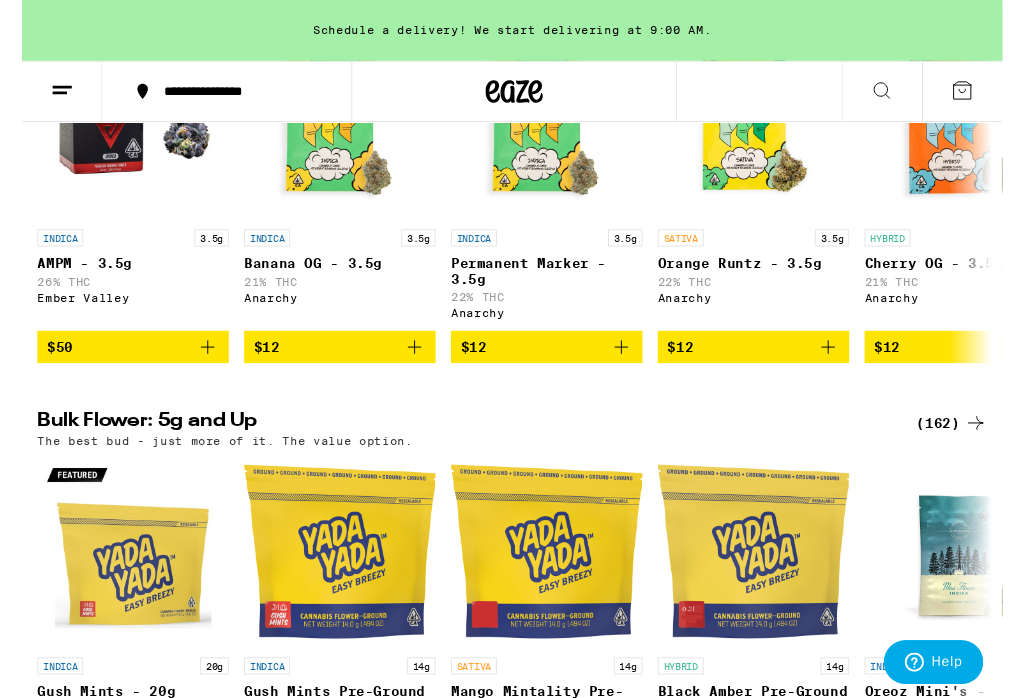 click on "(162)" at bounding box center (971, 442) 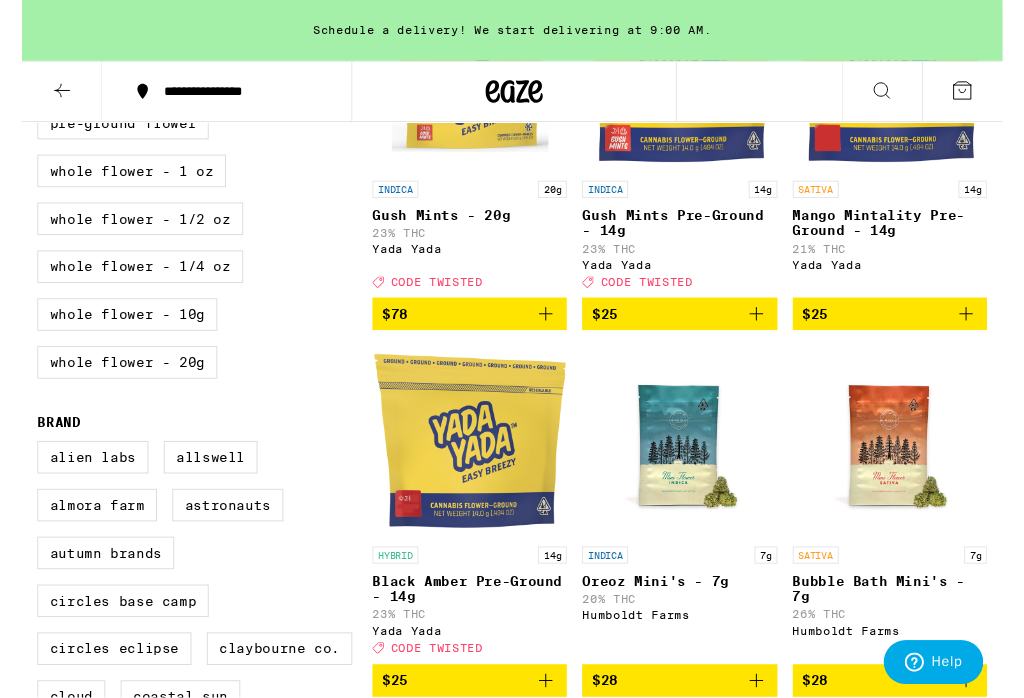 scroll, scrollTop: 0, scrollLeft: 0, axis: both 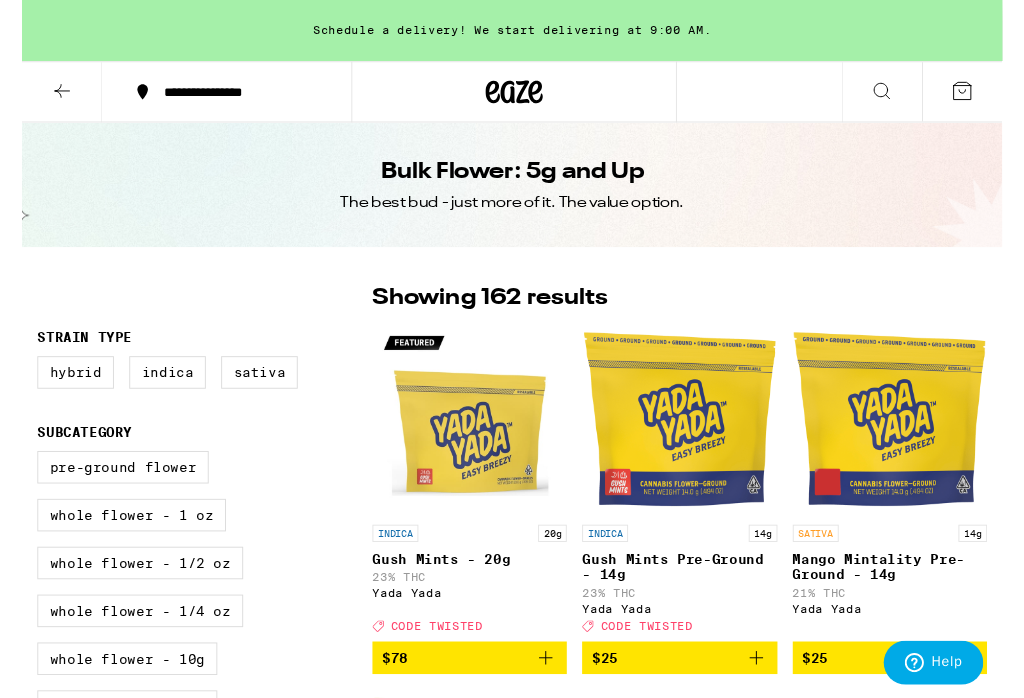 click on "Hybrid" at bounding box center (56, 389) 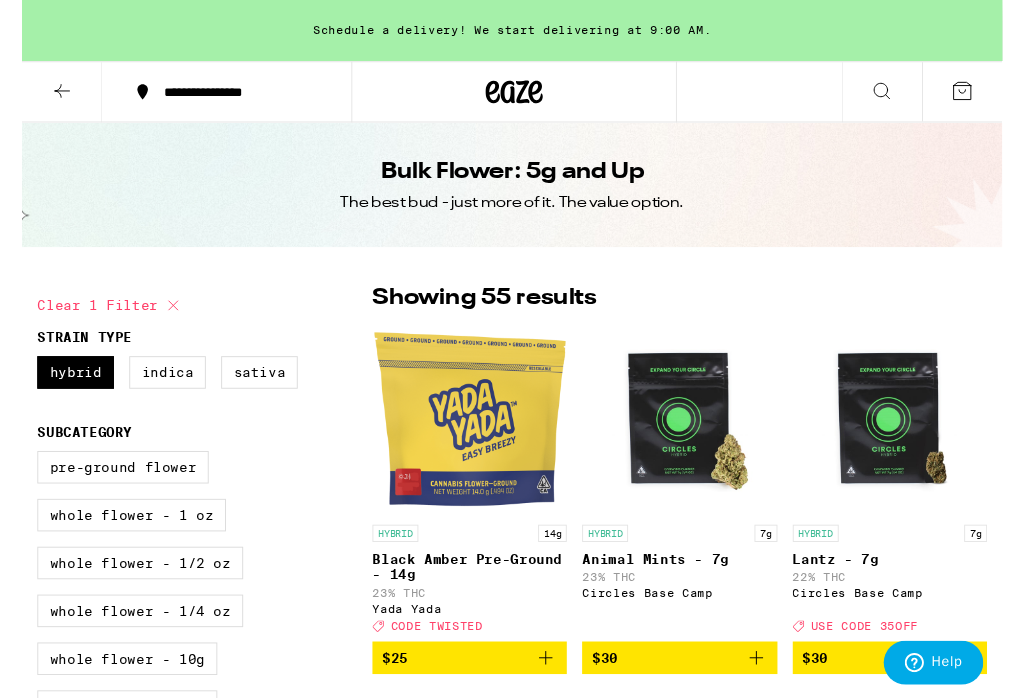 click on "Indica" at bounding box center [152, 389] 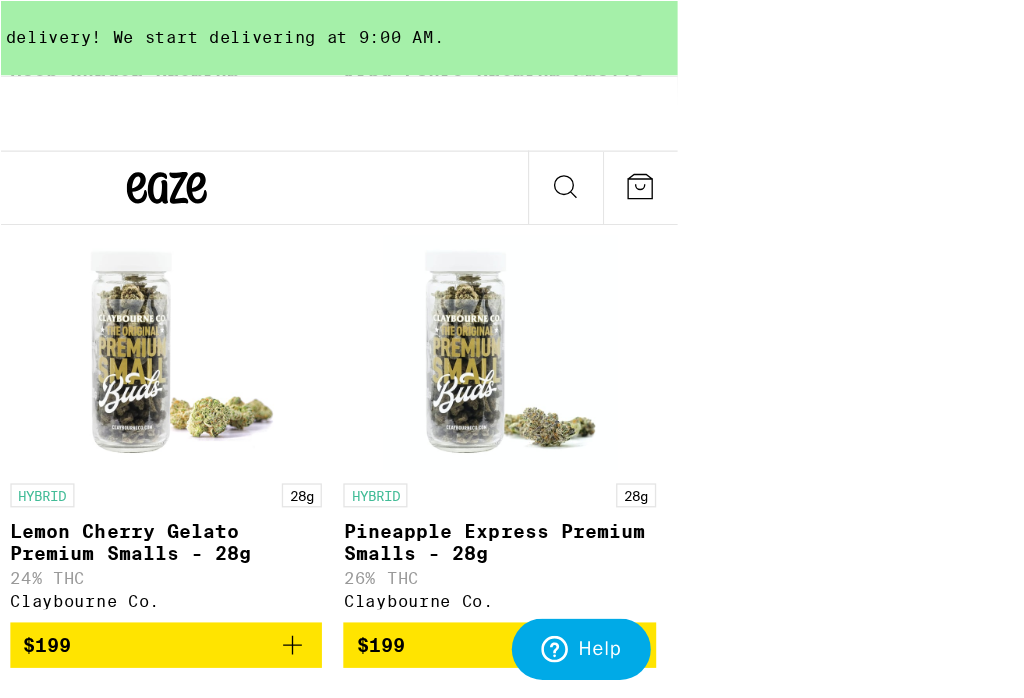 scroll, scrollTop: 11492, scrollLeft: 0, axis: vertical 